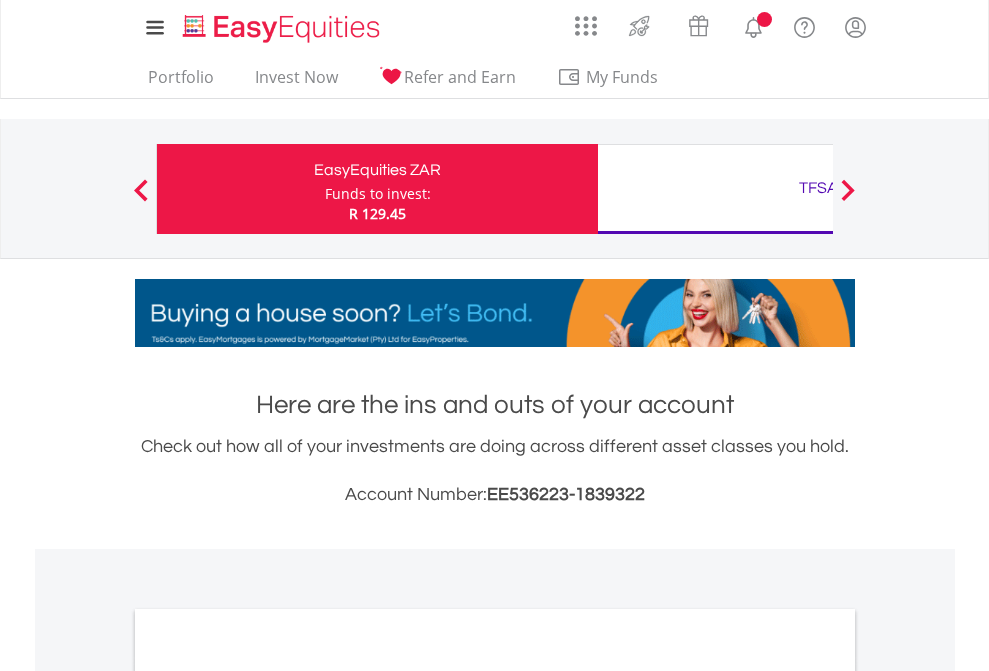 scroll, scrollTop: 0, scrollLeft: 0, axis: both 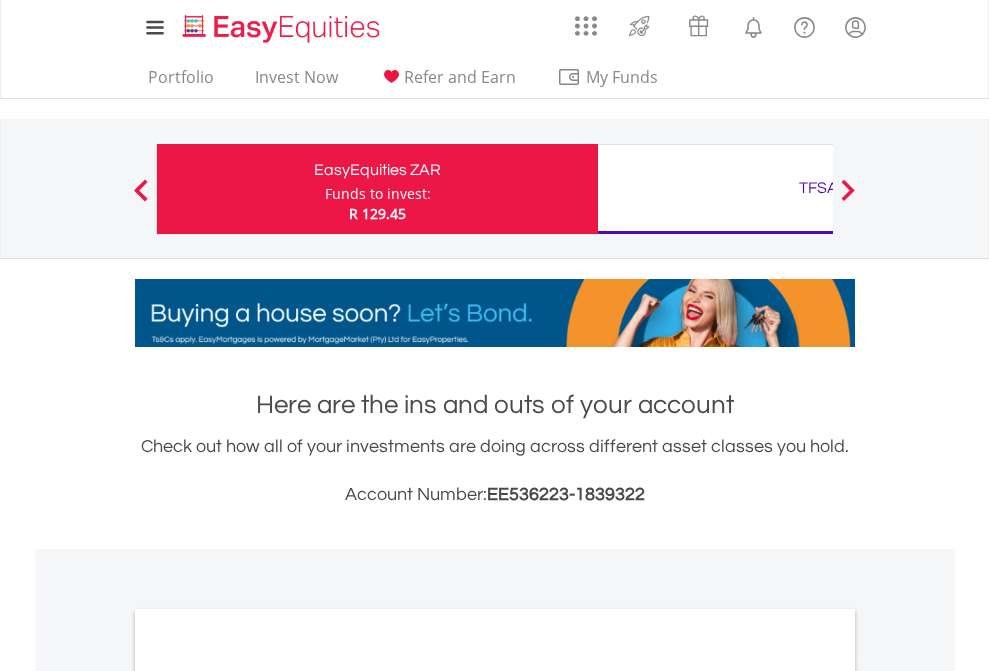 click on "Funds to invest:" at bounding box center [378, 194] 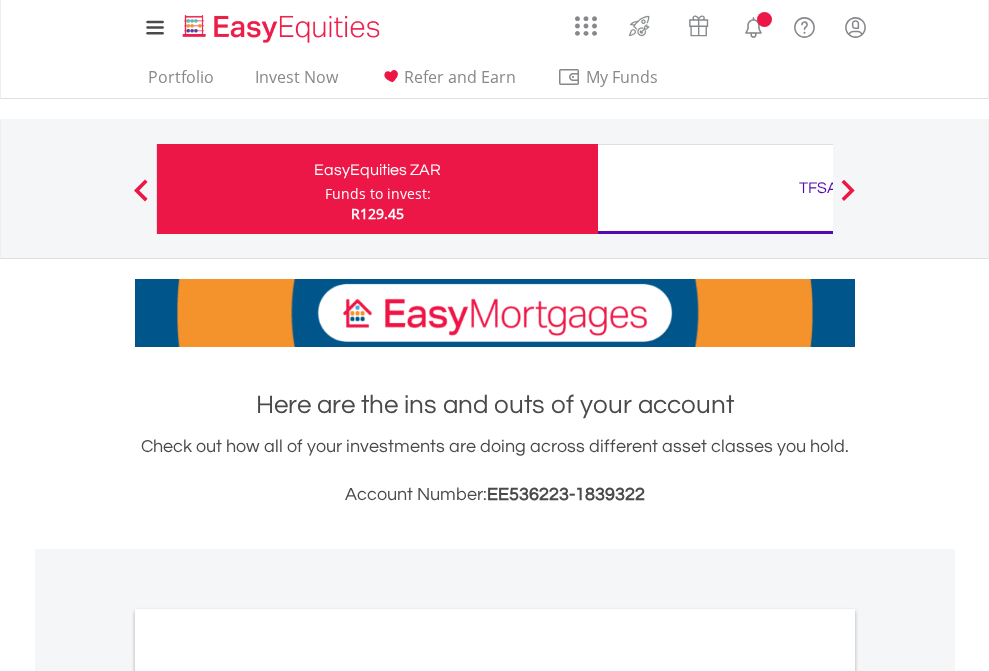 scroll, scrollTop: 0, scrollLeft: 0, axis: both 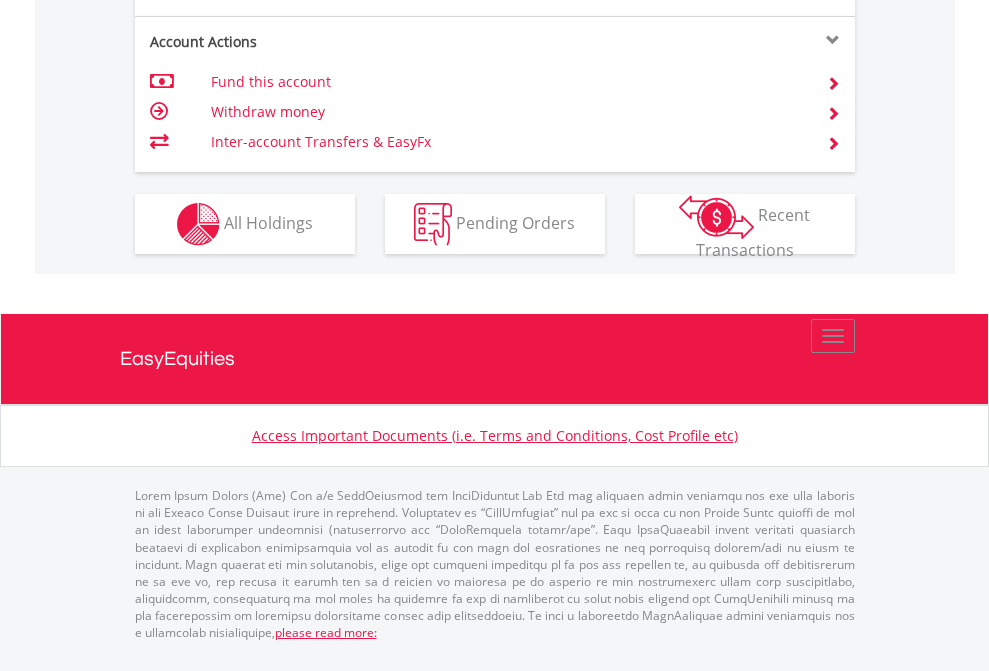 click on "Investment types" at bounding box center (706, -337) 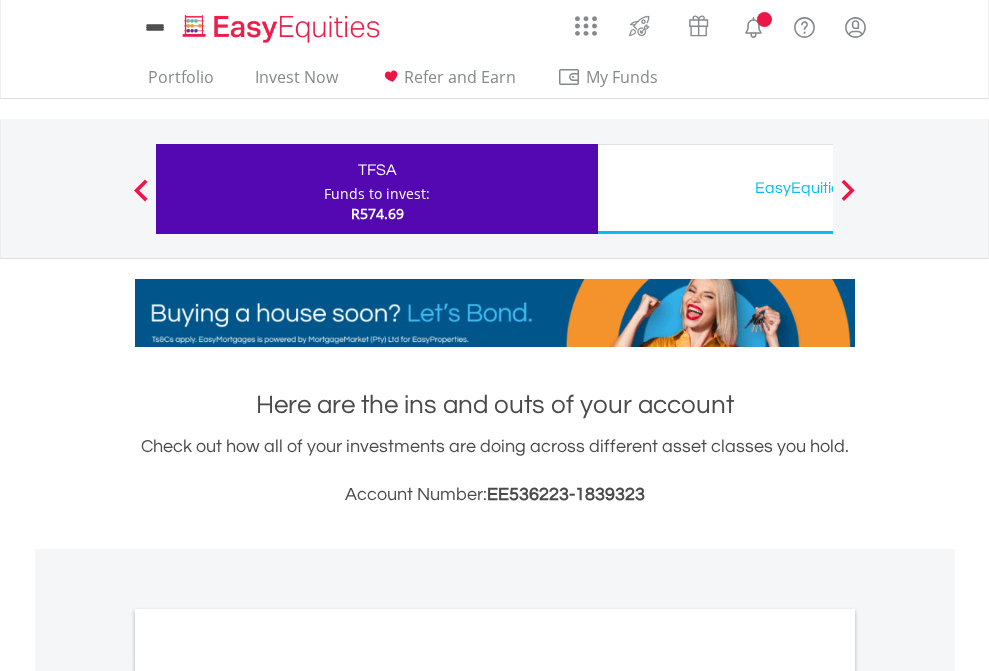 scroll, scrollTop: 0, scrollLeft: 0, axis: both 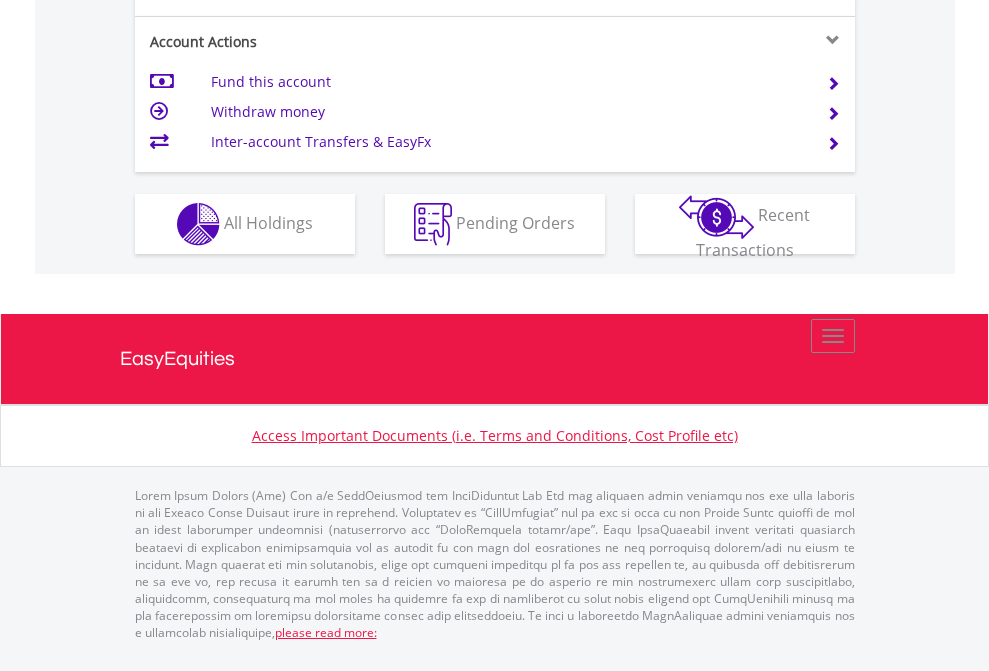 click on "Investment types" at bounding box center (706, -337) 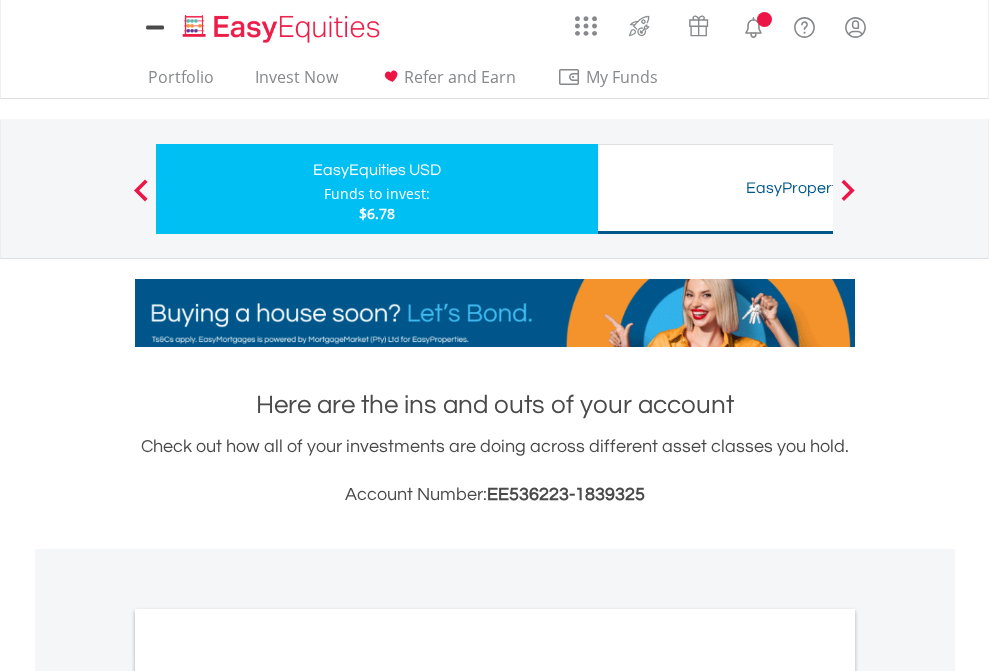 scroll, scrollTop: 0, scrollLeft: 0, axis: both 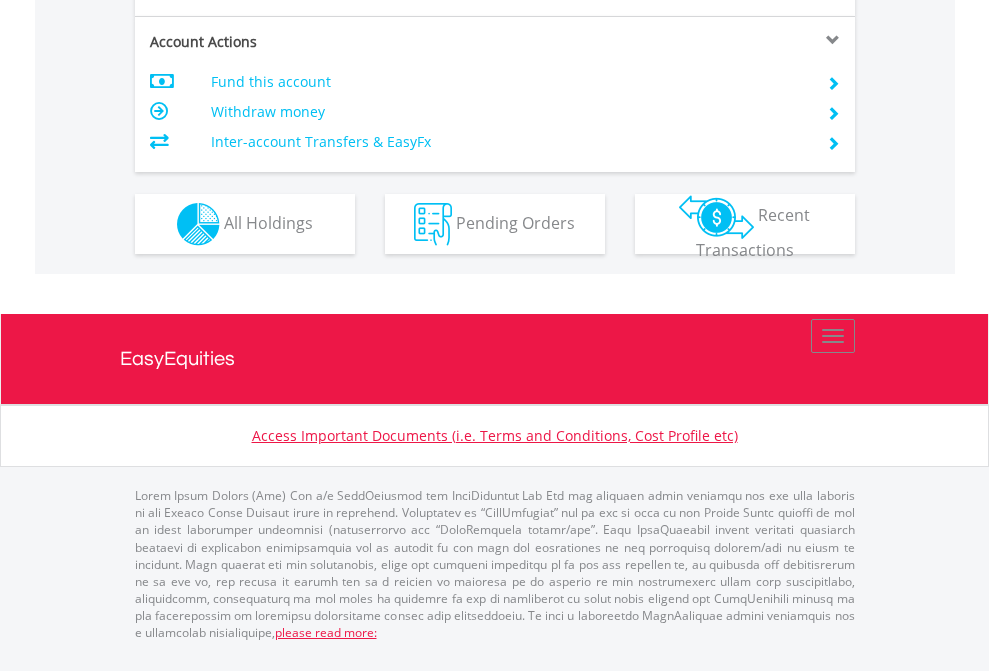click on "Investment types" at bounding box center [706, -337] 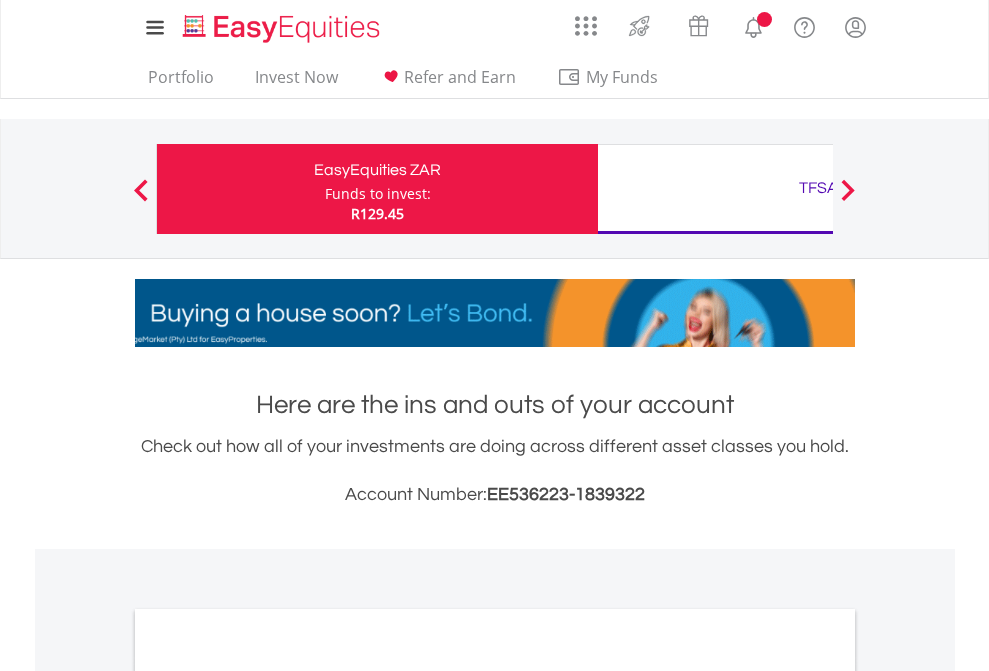 scroll, scrollTop: 1202, scrollLeft: 0, axis: vertical 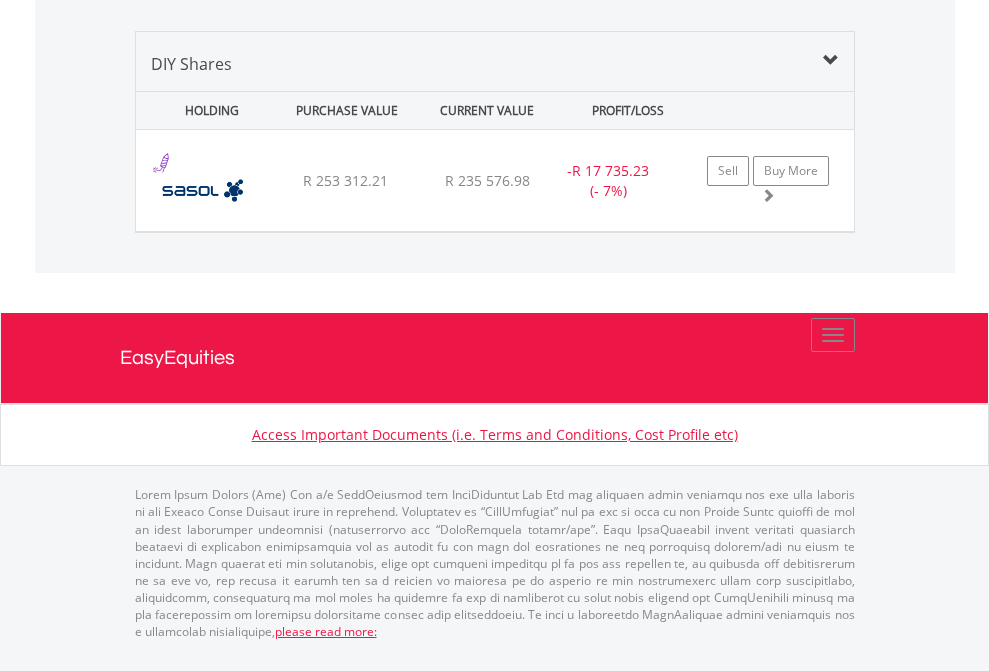 click on "TFSA" at bounding box center [818, -1419] 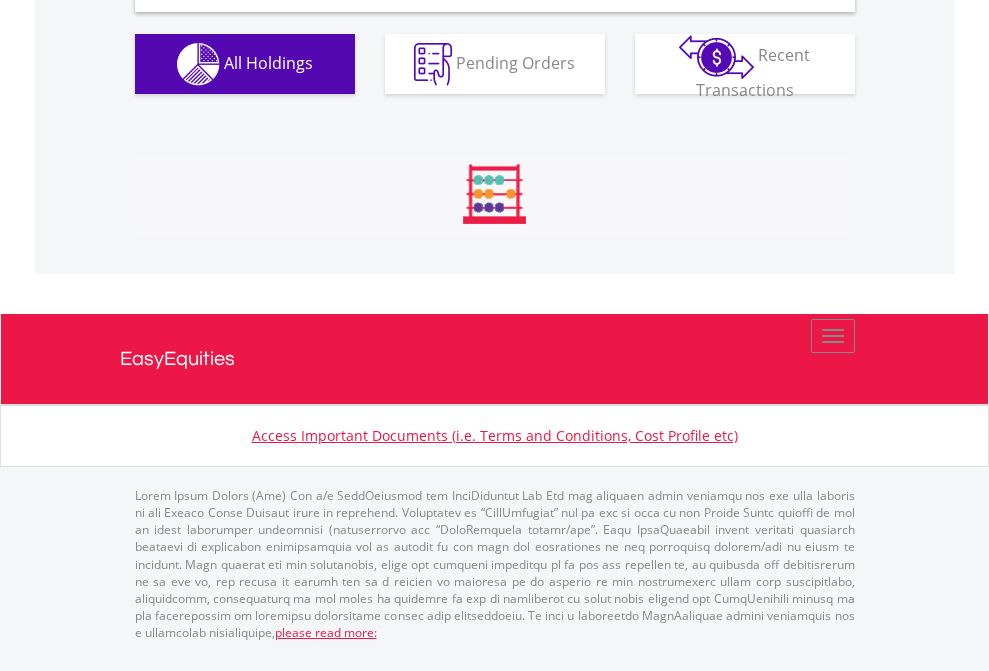 scroll, scrollTop: 1933, scrollLeft: 0, axis: vertical 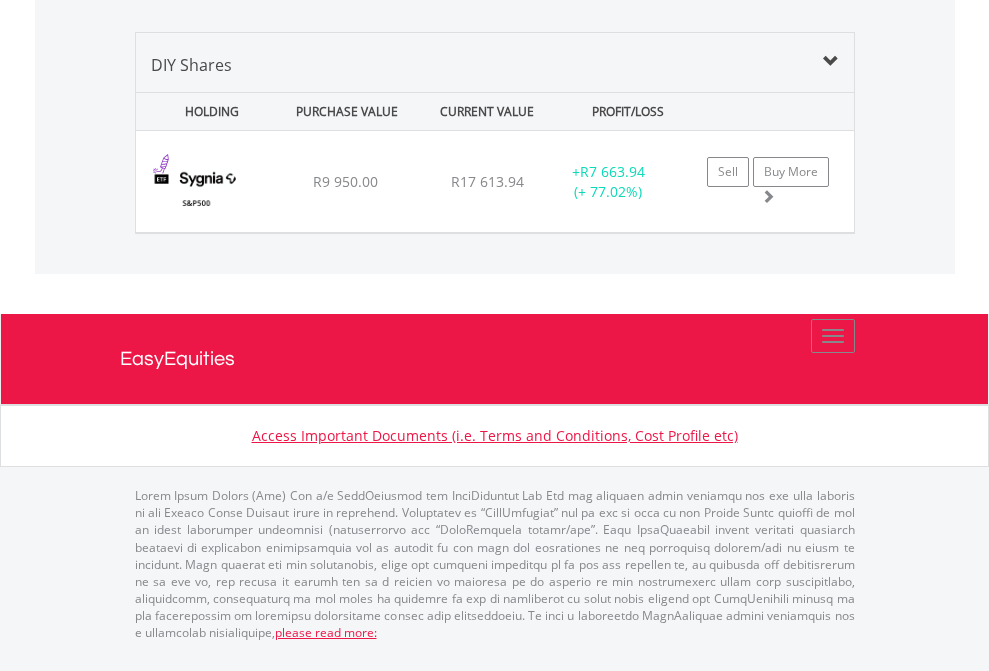 click on "EasyEquities USD" at bounding box center [818, -968] 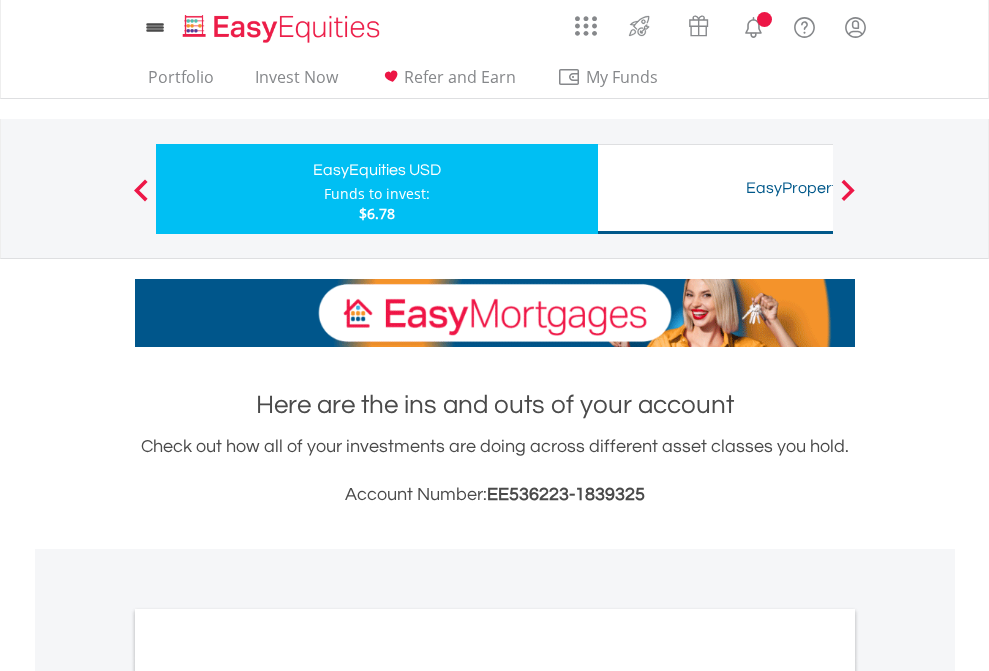 scroll, scrollTop: 1202, scrollLeft: 0, axis: vertical 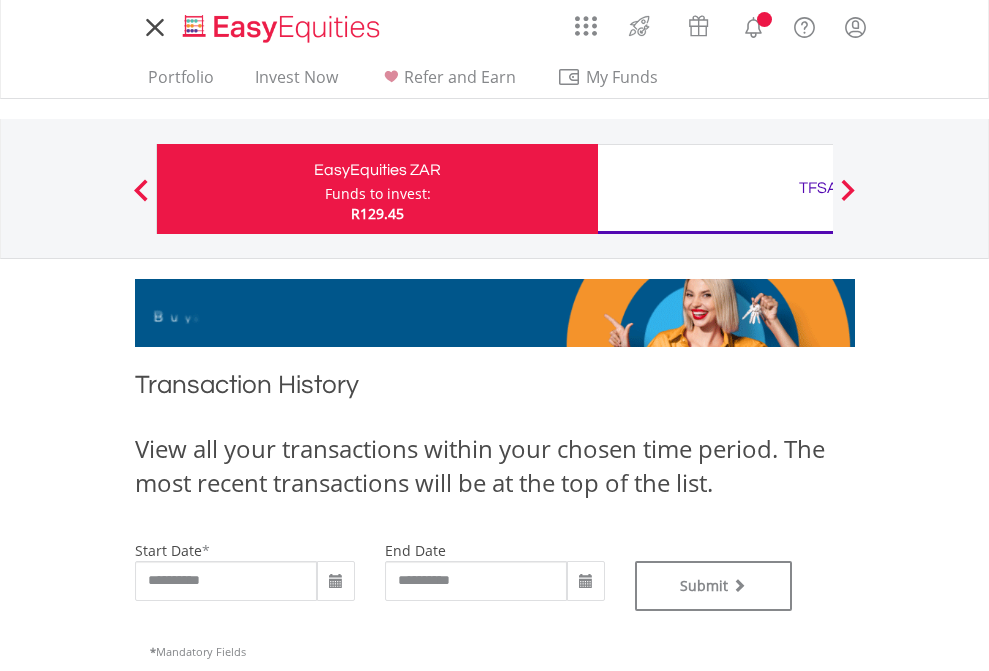 type on "**********" 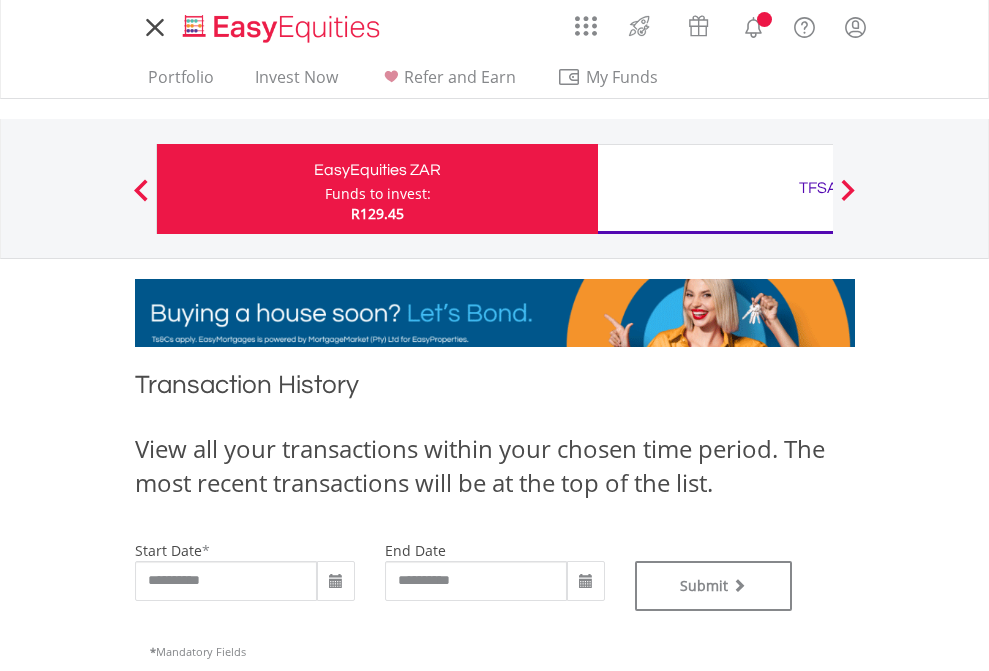 type on "**********" 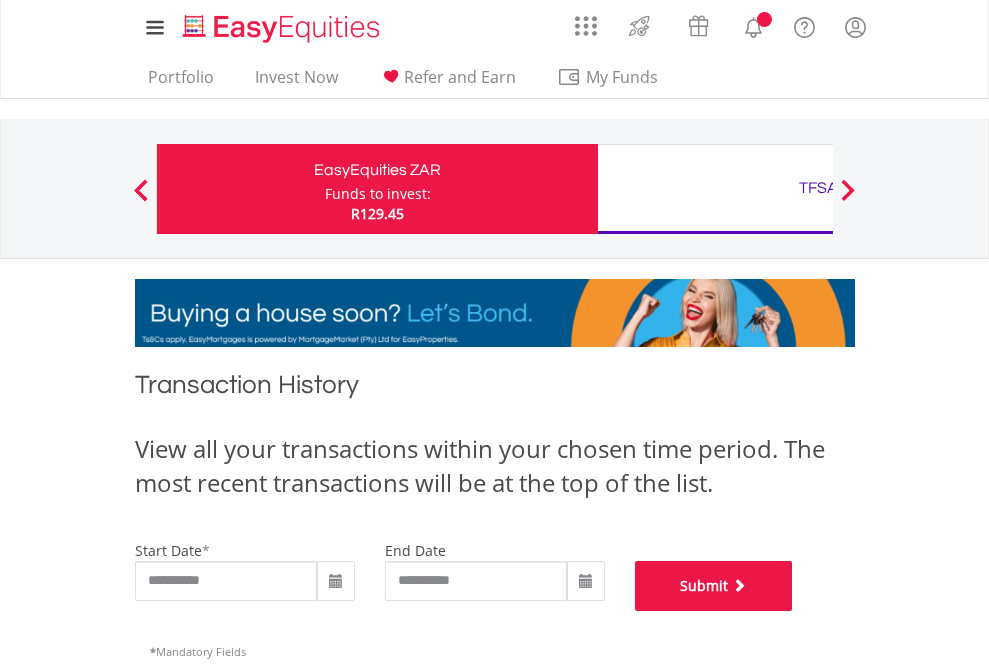 click on "Submit" at bounding box center [714, 586] 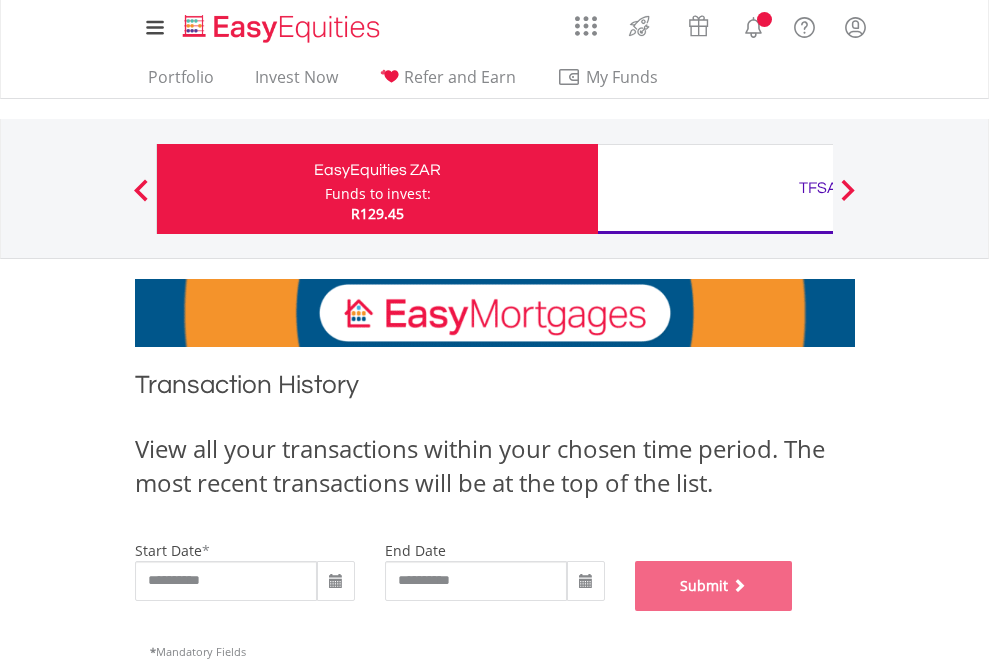 scroll, scrollTop: 811, scrollLeft: 0, axis: vertical 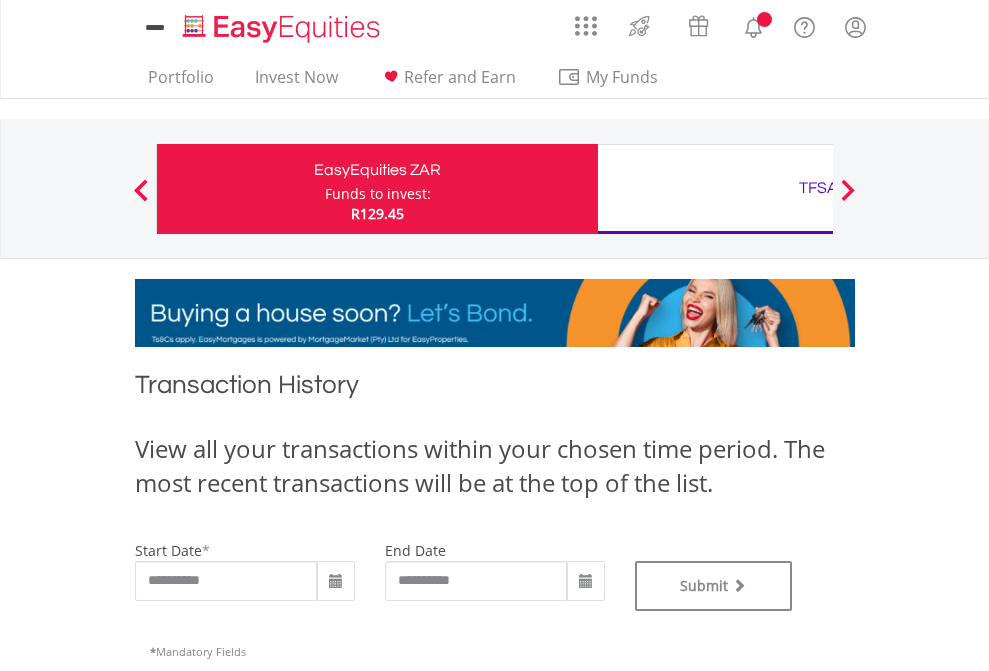 click on "TFSA" at bounding box center (818, 188) 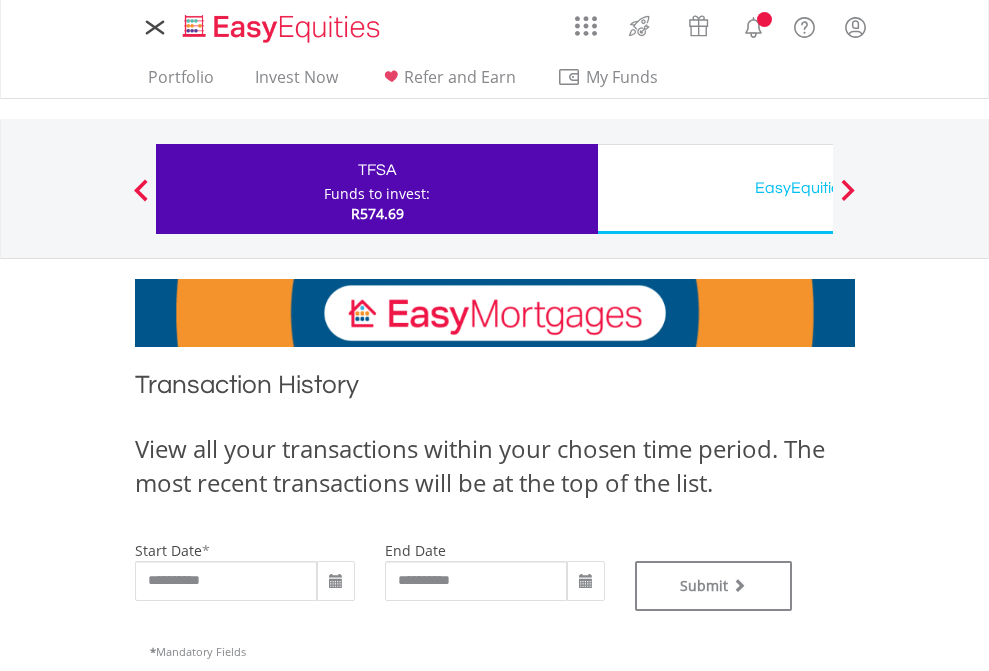 scroll, scrollTop: 0, scrollLeft: 0, axis: both 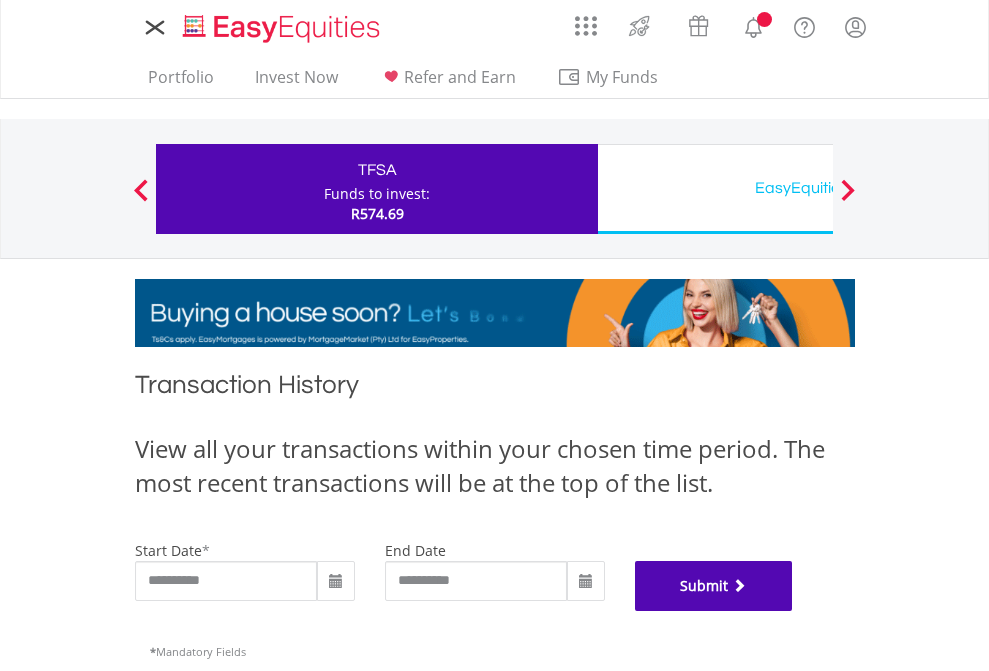 click on "Submit" at bounding box center (714, 586) 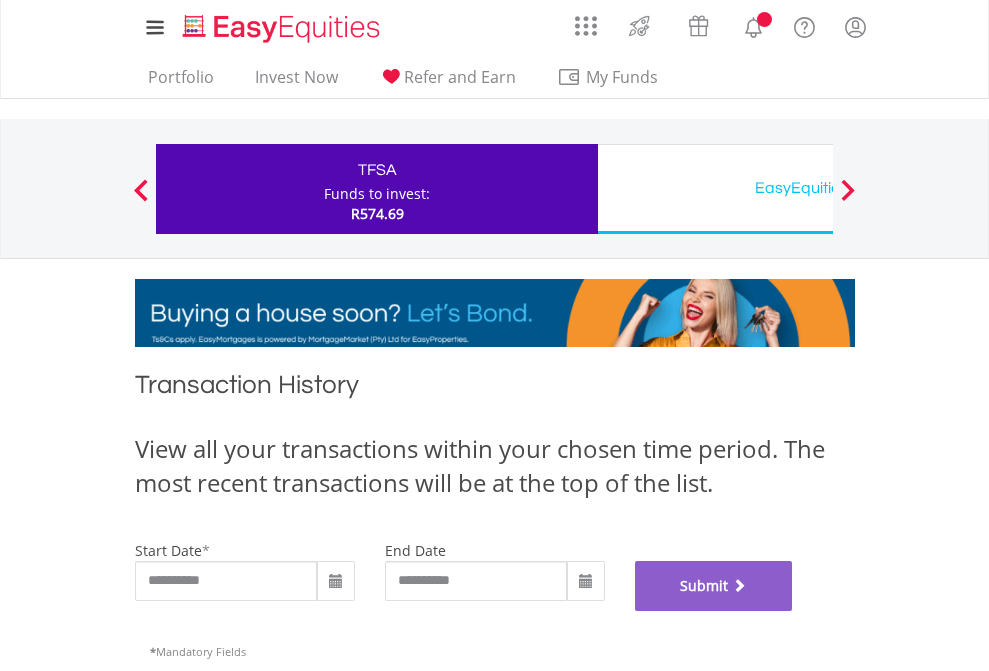 scroll, scrollTop: 811, scrollLeft: 0, axis: vertical 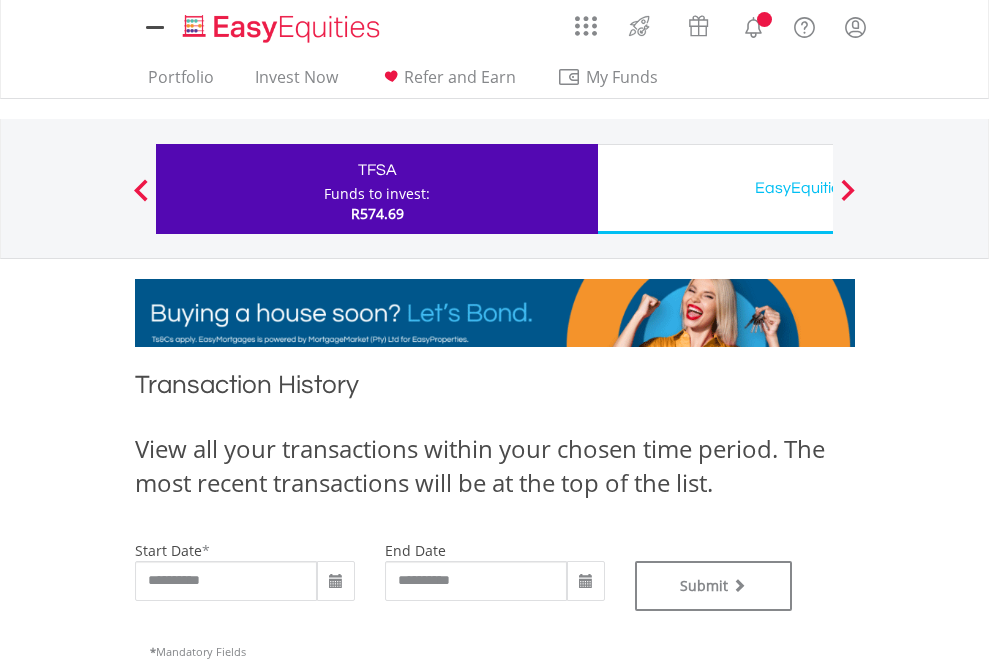 click on "EasyEquities USD" at bounding box center (818, 188) 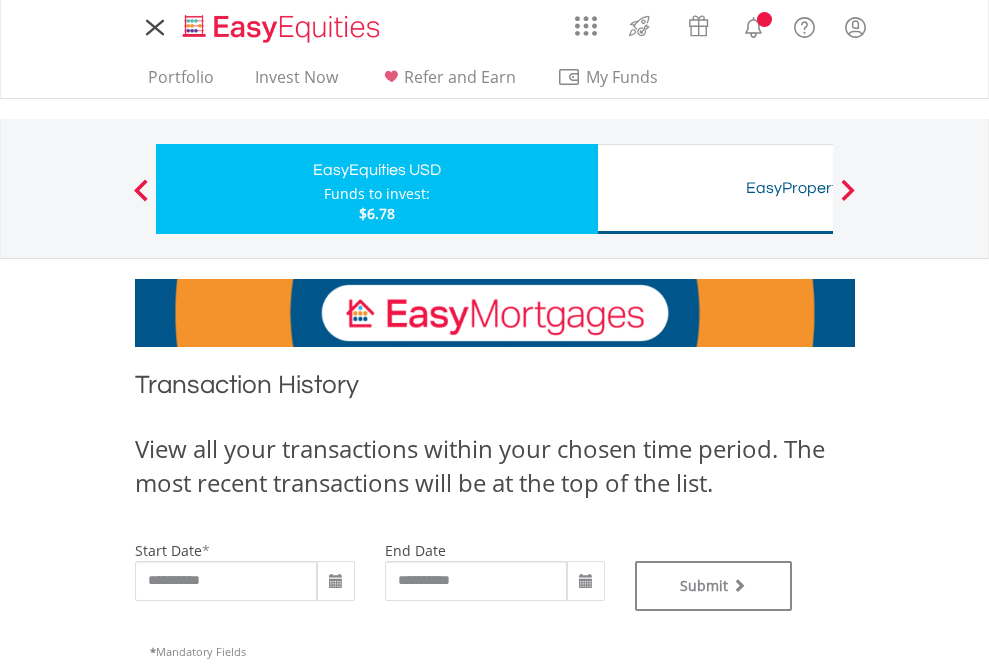 scroll, scrollTop: 0, scrollLeft: 0, axis: both 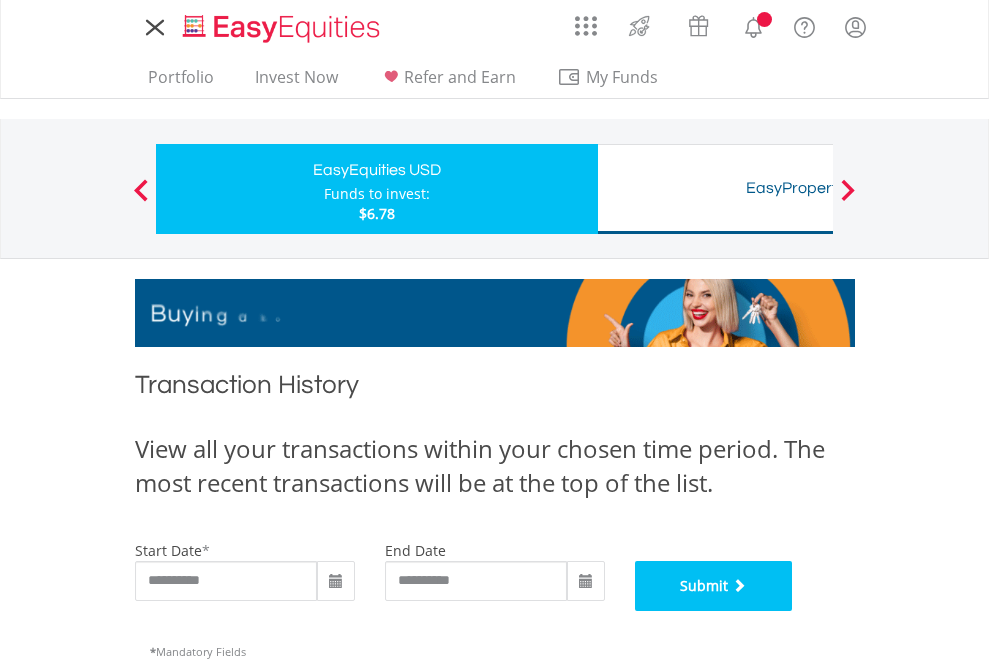 click on "Submit" at bounding box center [714, 586] 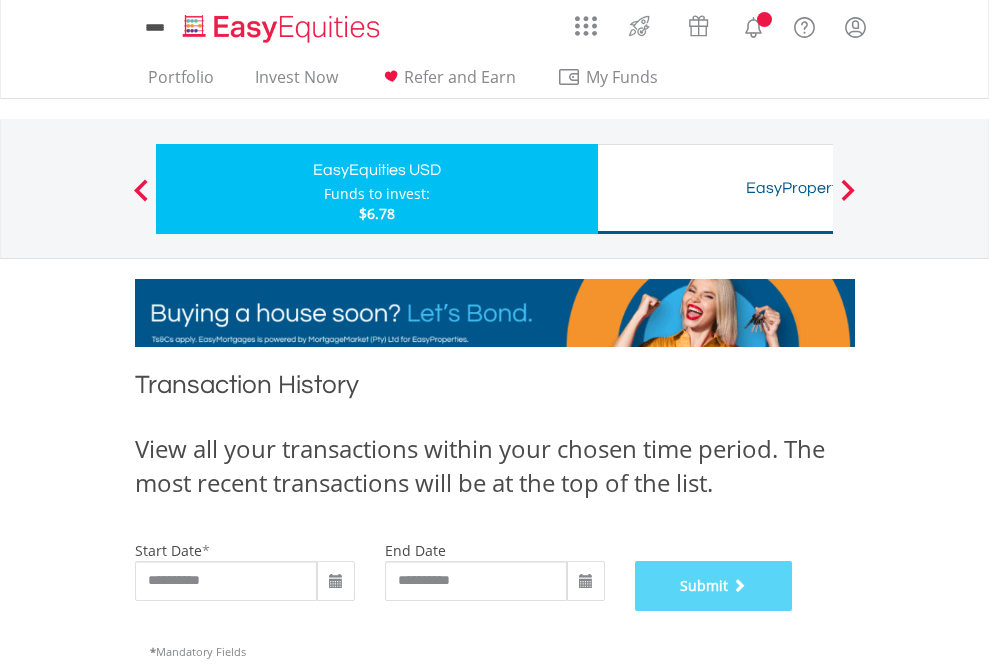 scroll, scrollTop: 811, scrollLeft: 0, axis: vertical 